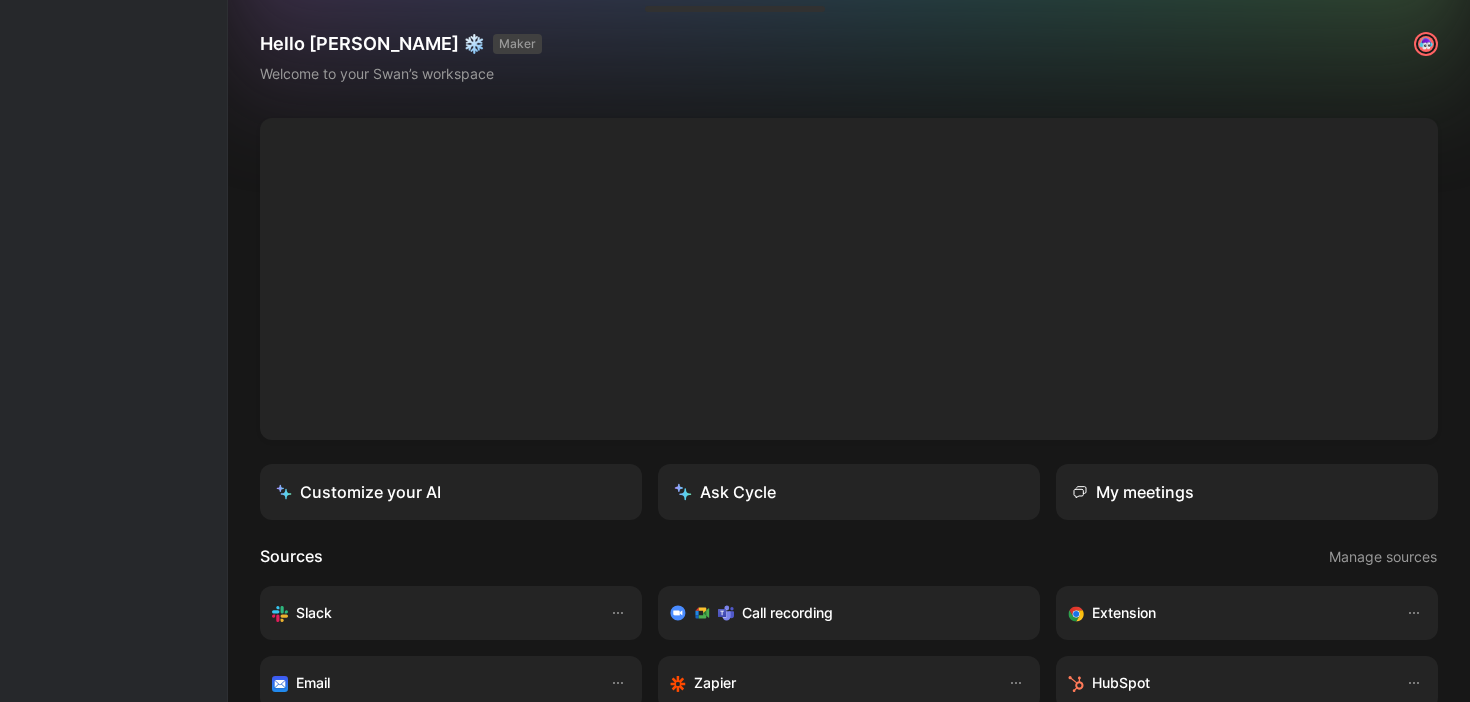 scroll, scrollTop: 0, scrollLeft: 0, axis: both 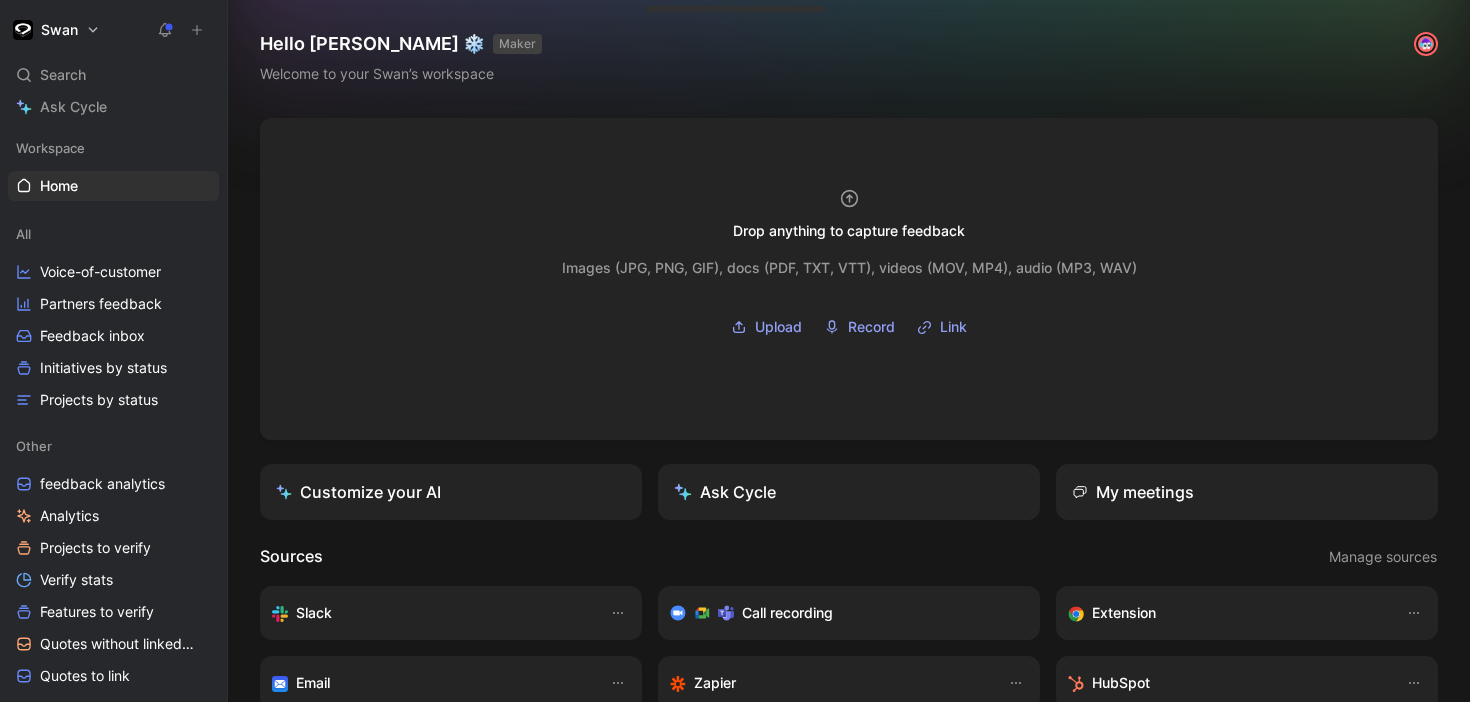 click on "Swan Search ⌘ K Ask Cycle Workspace Home G then H All Voice-of-customer Partners feedback Feedback inbox Initiatives by status Projects by status Other feedback analytics Analytics Projects to verify Verify stats Features to verify Quotes without linked feature Quotes to link Payment Banking XP Billing Card Issuing & Credit Account Lifecycle Consent & SCA FinCrime Core Payment & Regulatory Merchant & Account Funding Onboarding All Feedback General Improvement Features Projects by status Initiatives by status VOC - Onboarding Partner Experience VOC - Partner Experience All Feedback General Improvements by status  Features by status Projects by status Initiatives by status Design PIMs Team Modules End Customer Billing Feedback Feedback by Modules Cards Feedback Account Membership Feedback Accept Payment Feedback Account Management Feedback Payment Operations Help center Invite member Hello [PERSON_NAME] ❄️ MAKER Welcome to your Swan’s workspace Drop anything to capture feedback Upload Record" at bounding box center [735, 351] 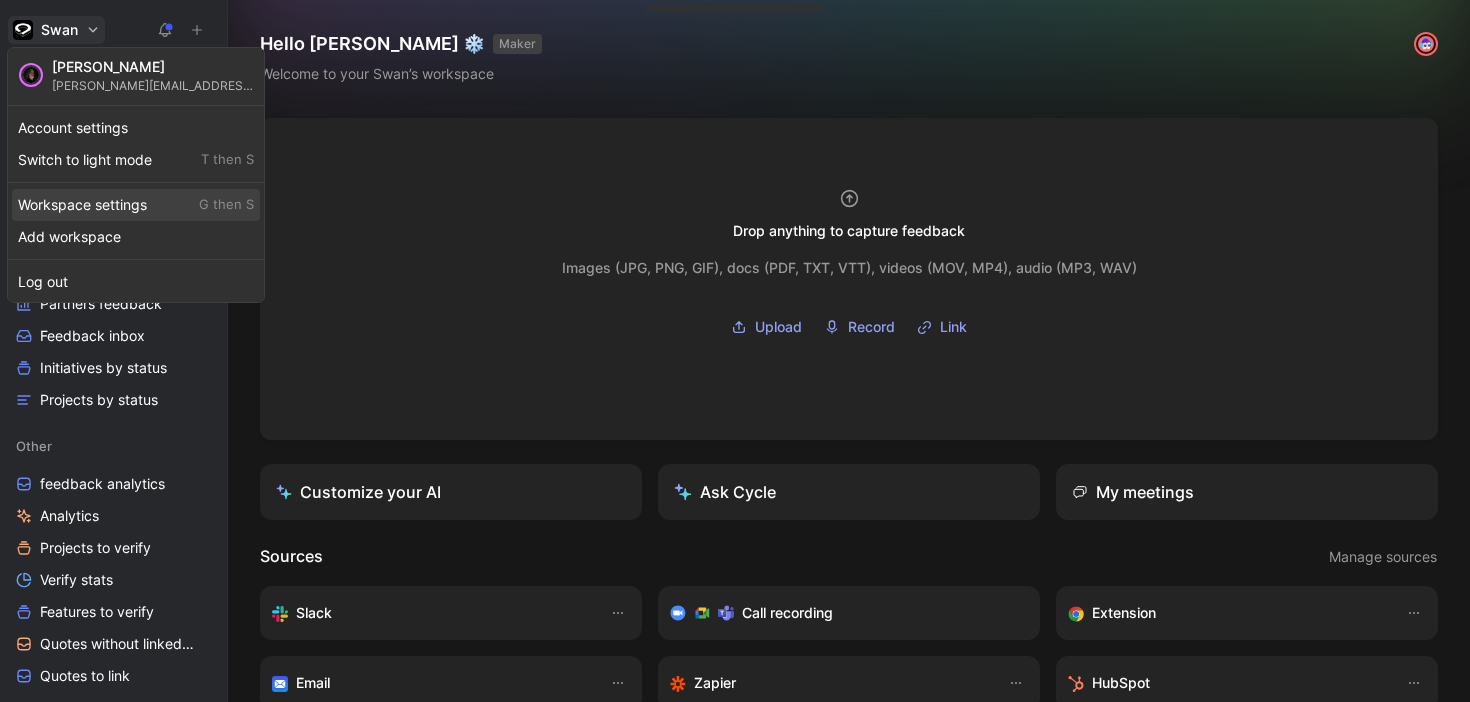 click on "Workspace settings G then S" at bounding box center (136, 205) 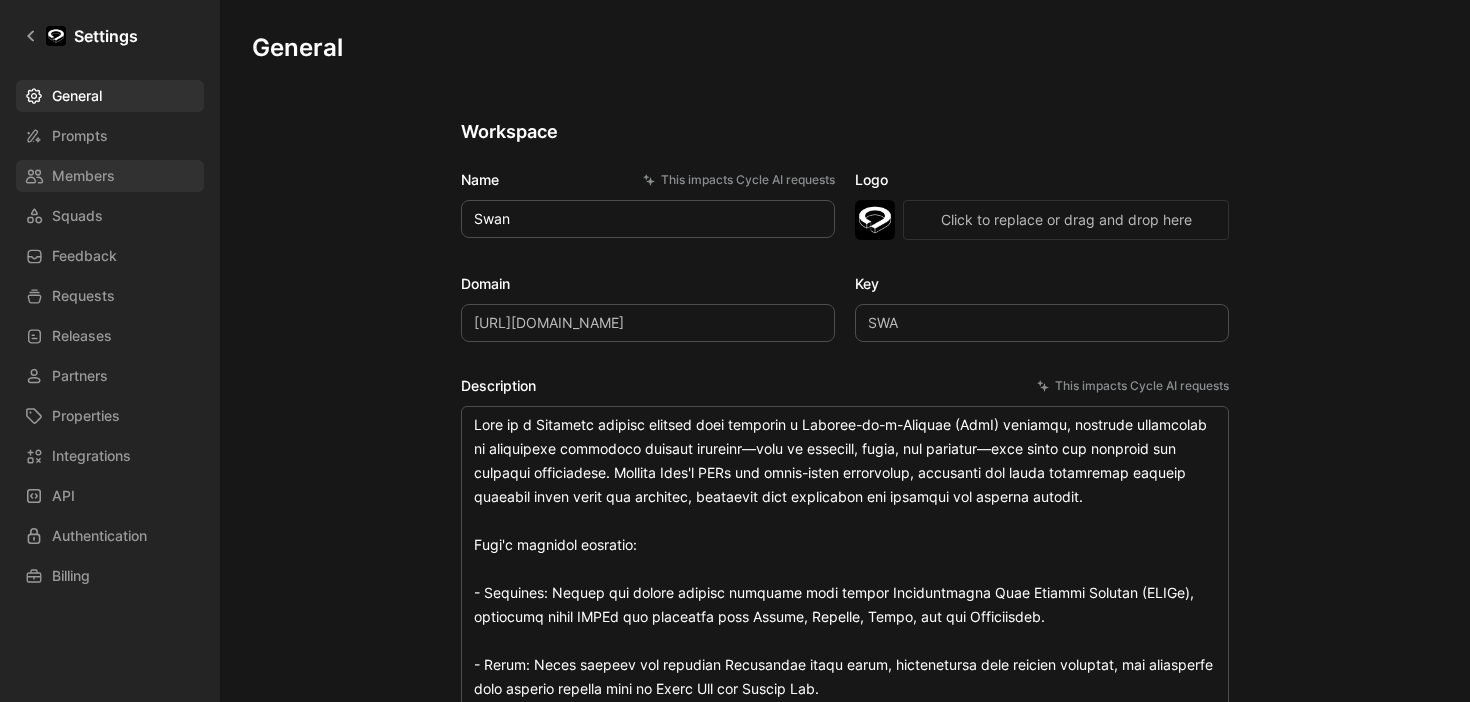 click on "Members" at bounding box center (83, 176) 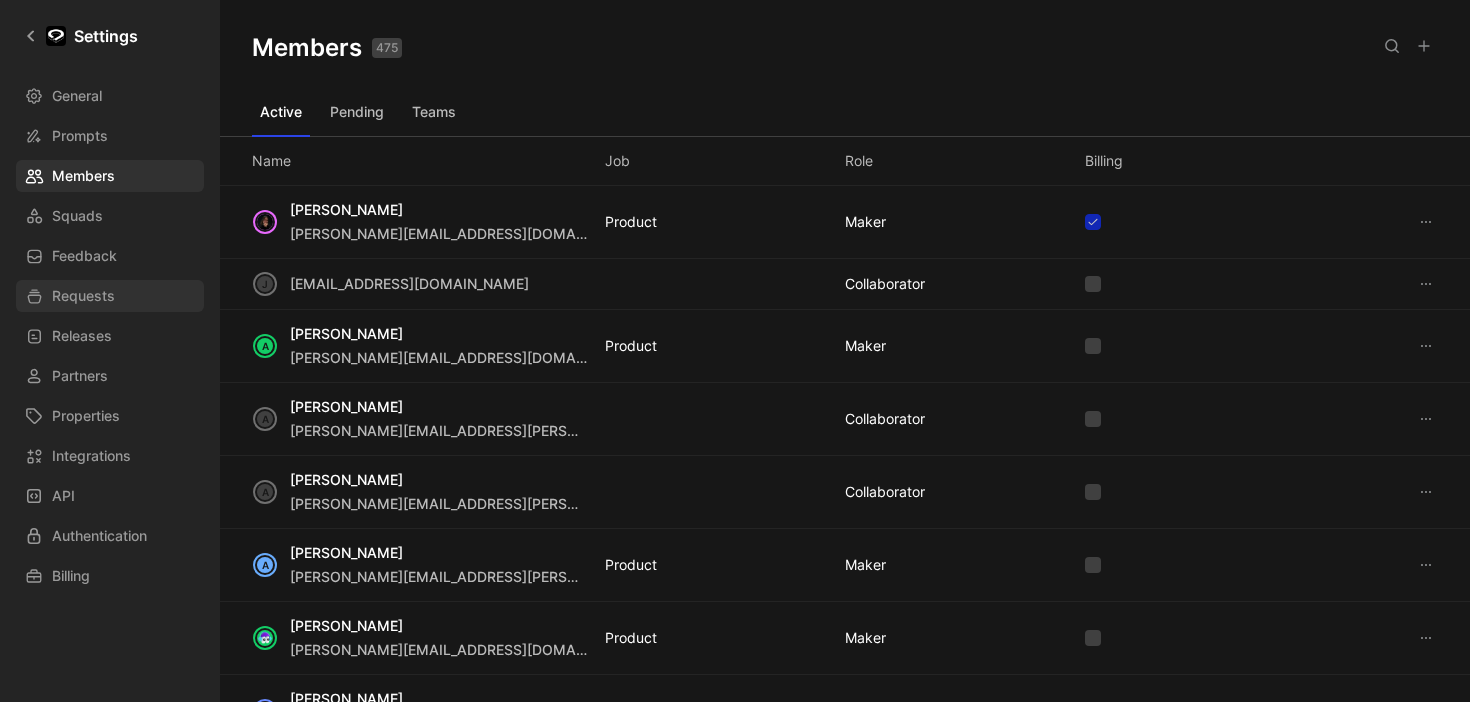 click on "Requests" at bounding box center [83, 296] 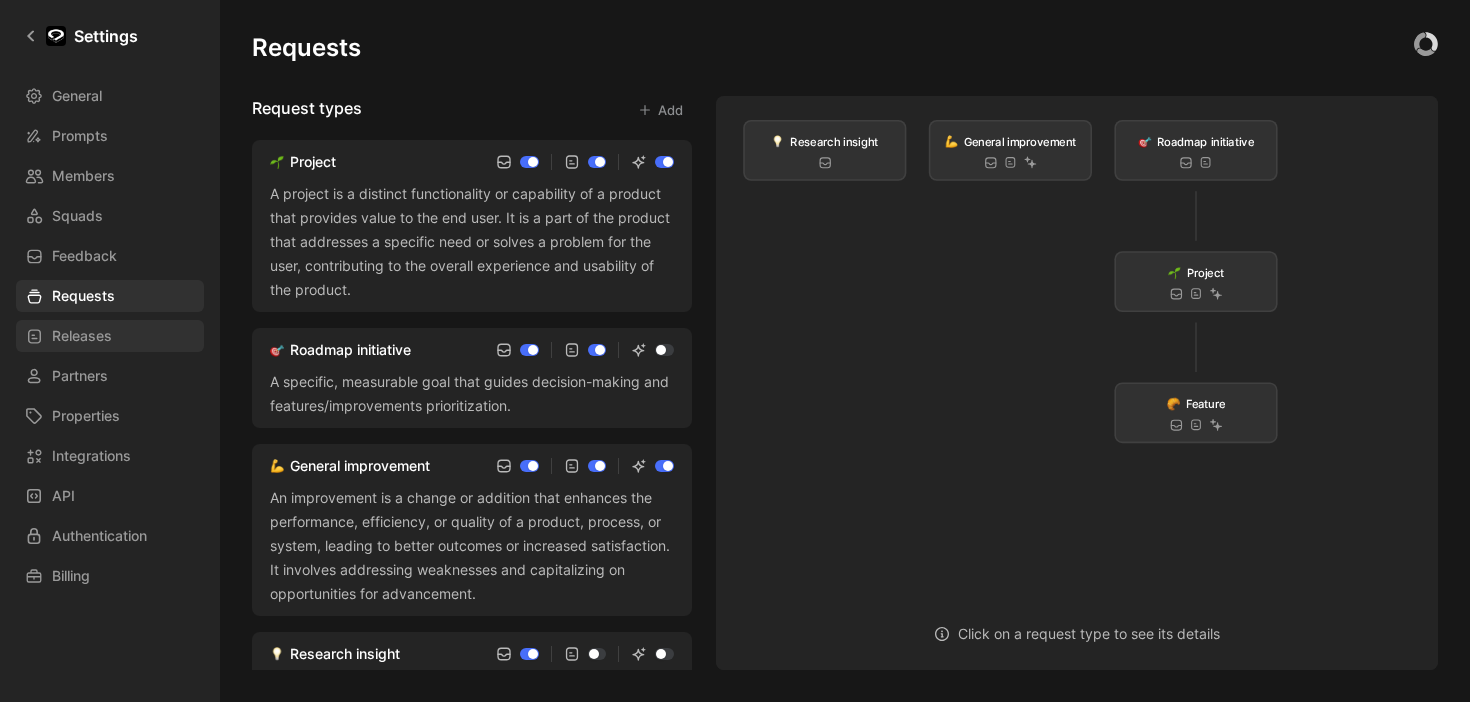 click on "Releases" at bounding box center [82, 336] 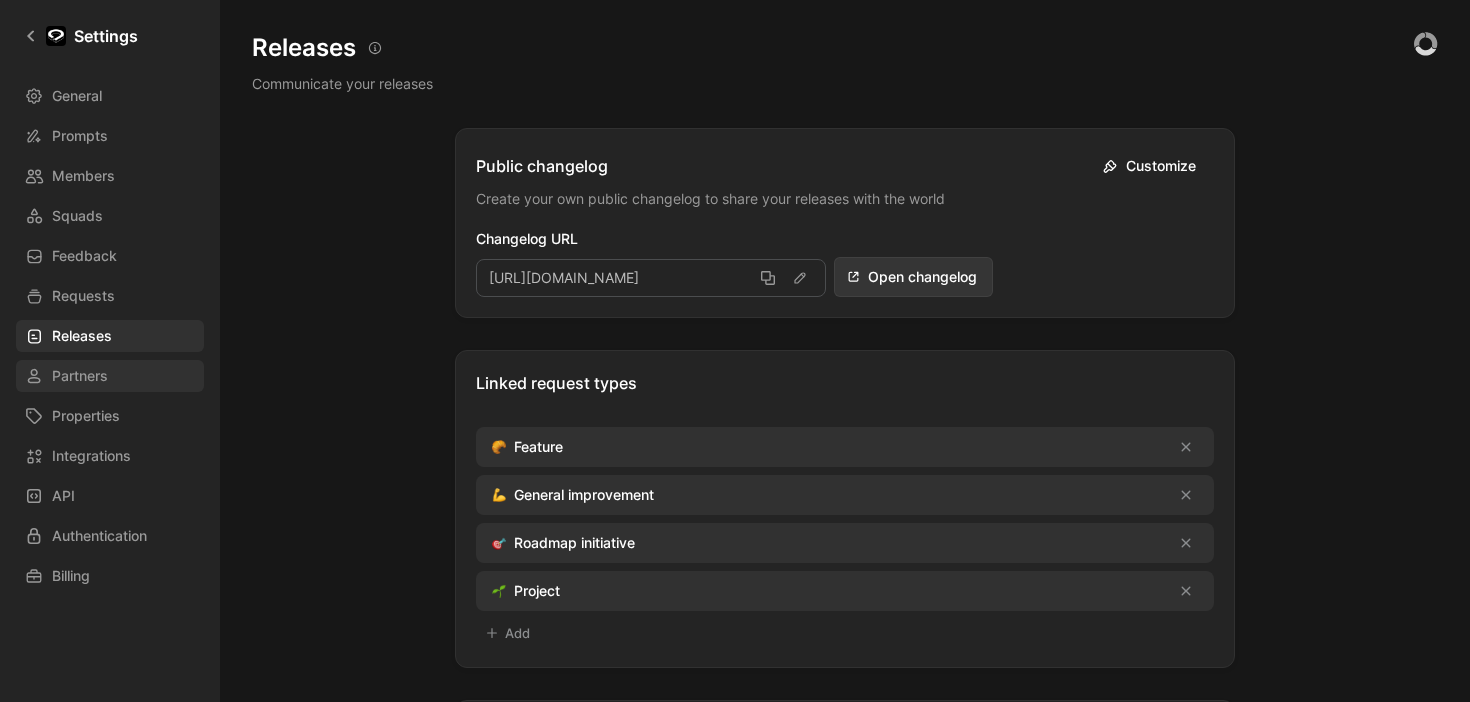click on "Partners" at bounding box center [110, 376] 